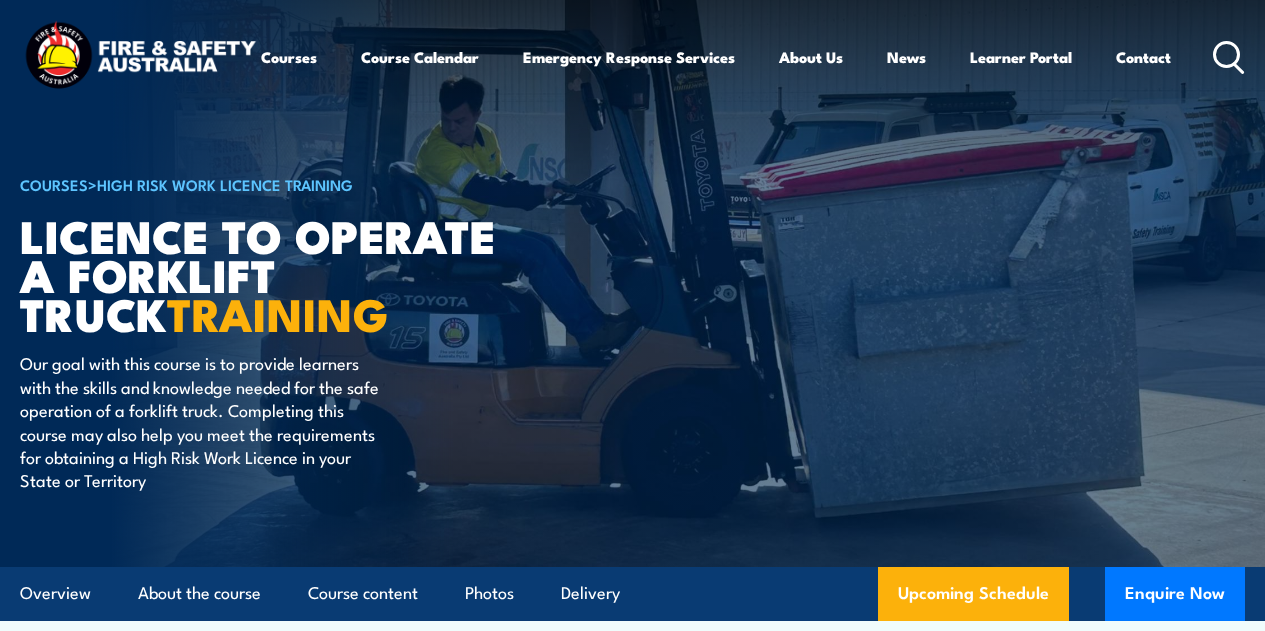 scroll, scrollTop: 0, scrollLeft: 0, axis: both 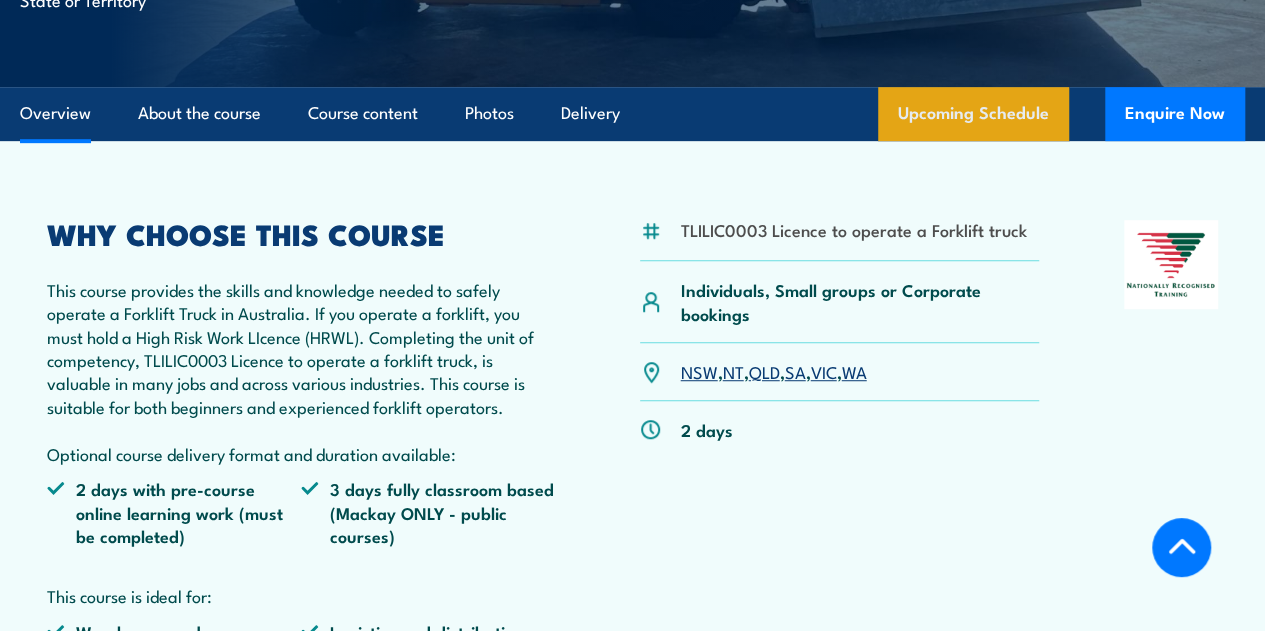 click on "Upcoming Schedule" at bounding box center (973, 114) 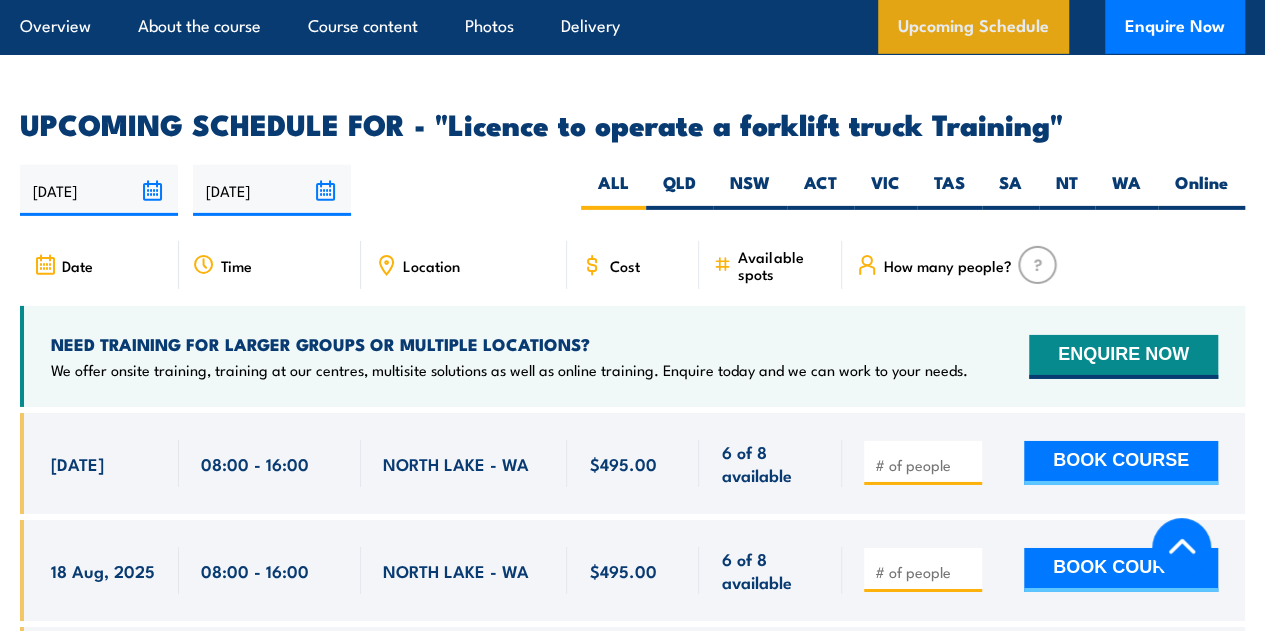 scroll, scrollTop: 3296, scrollLeft: 0, axis: vertical 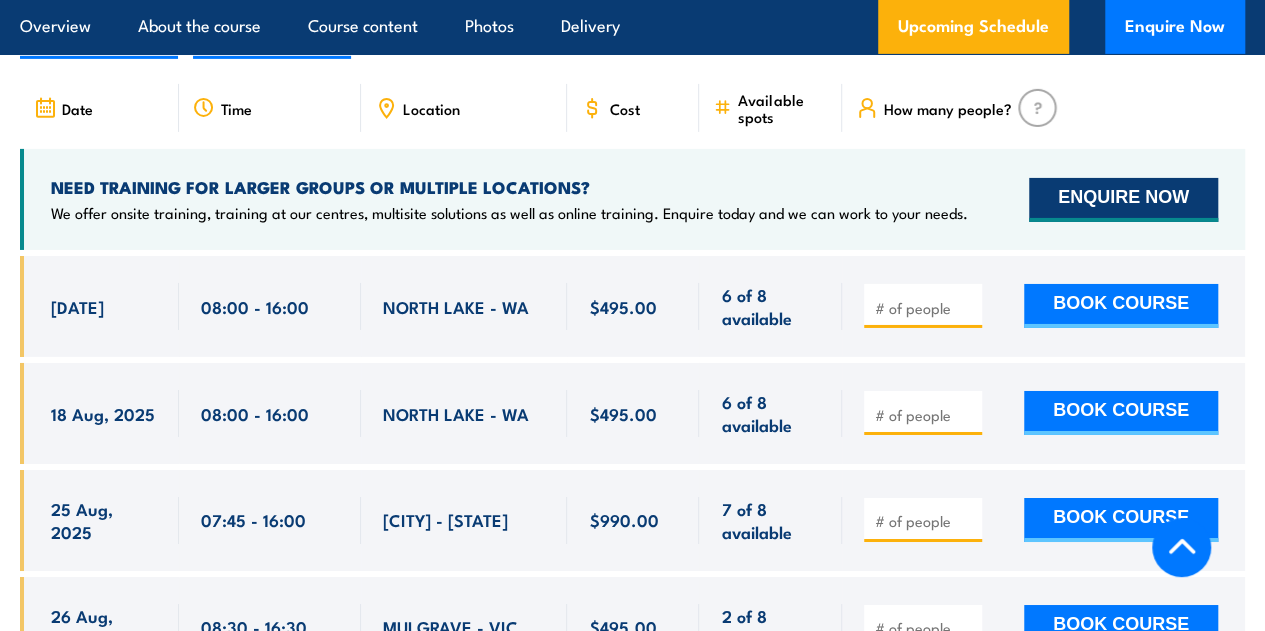 click on "ENQUIRE NOW" at bounding box center [1123, 200] 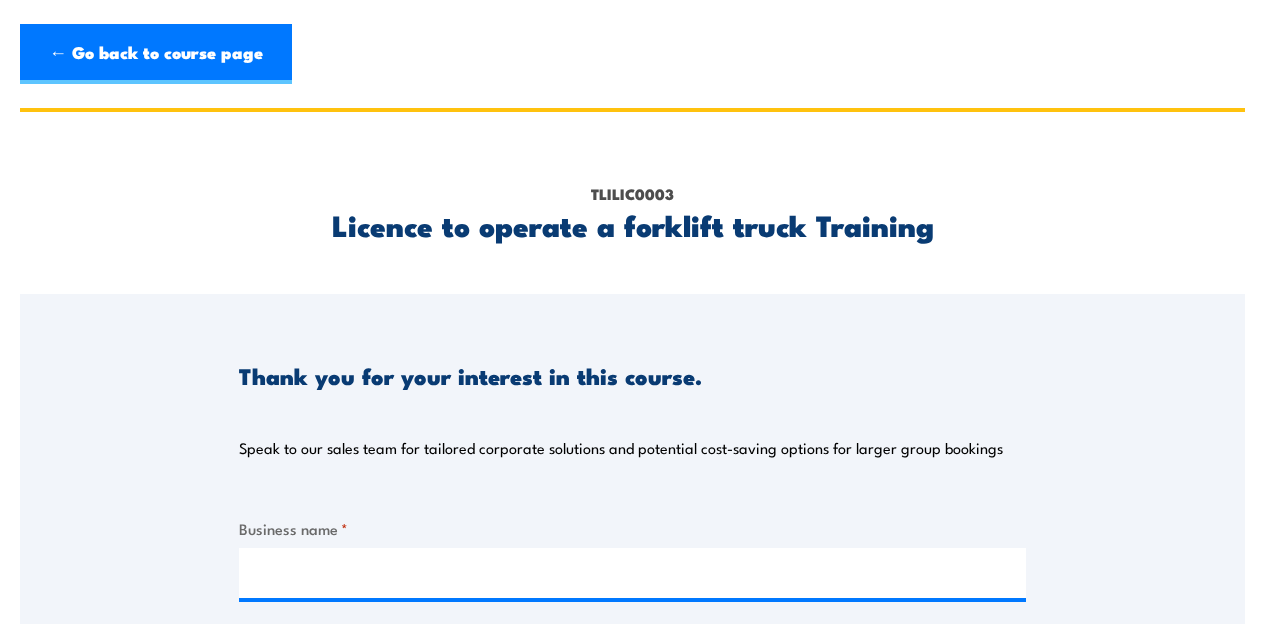 scroll, scrollTop: 0, scrollLeft: 0, axis: both 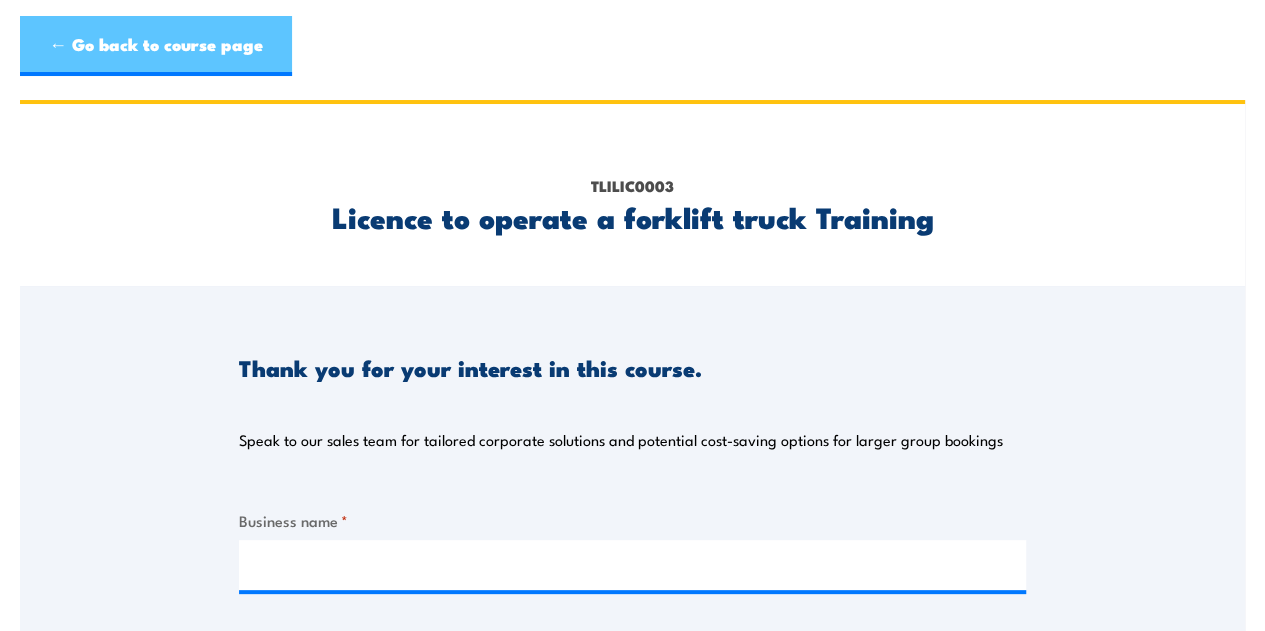 click on "← Go back to course page" at bounding box center [156, 46] 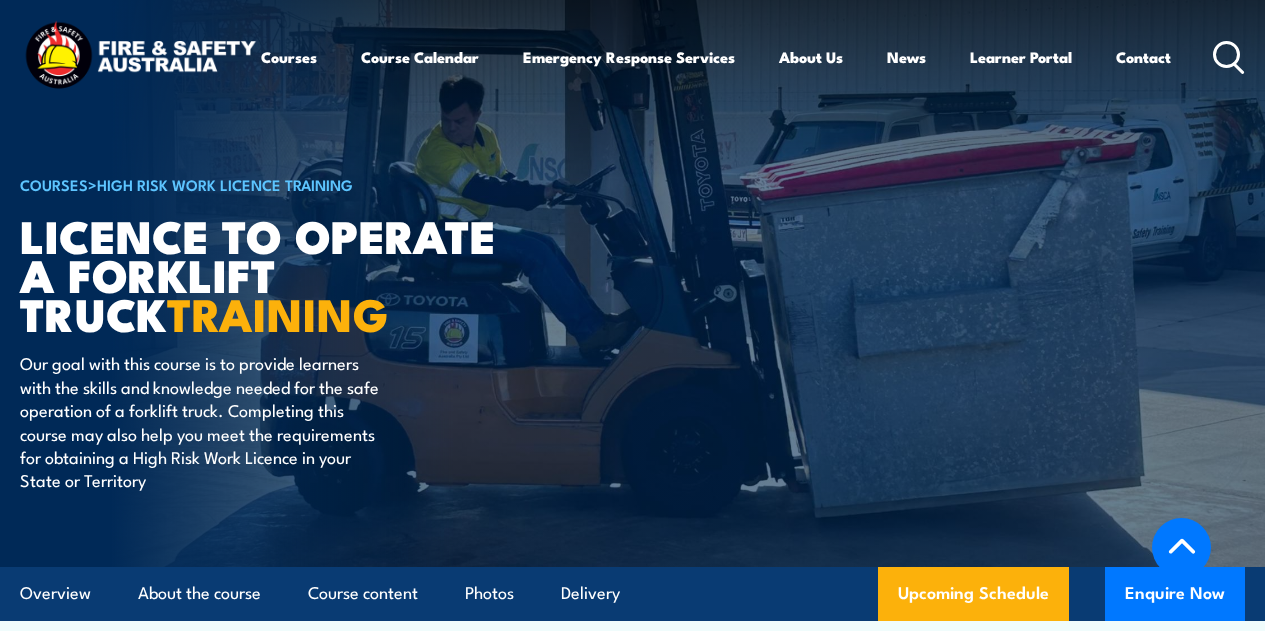 scroll, scrollTop: 3296, scrollLeft: 0, axis: vertical 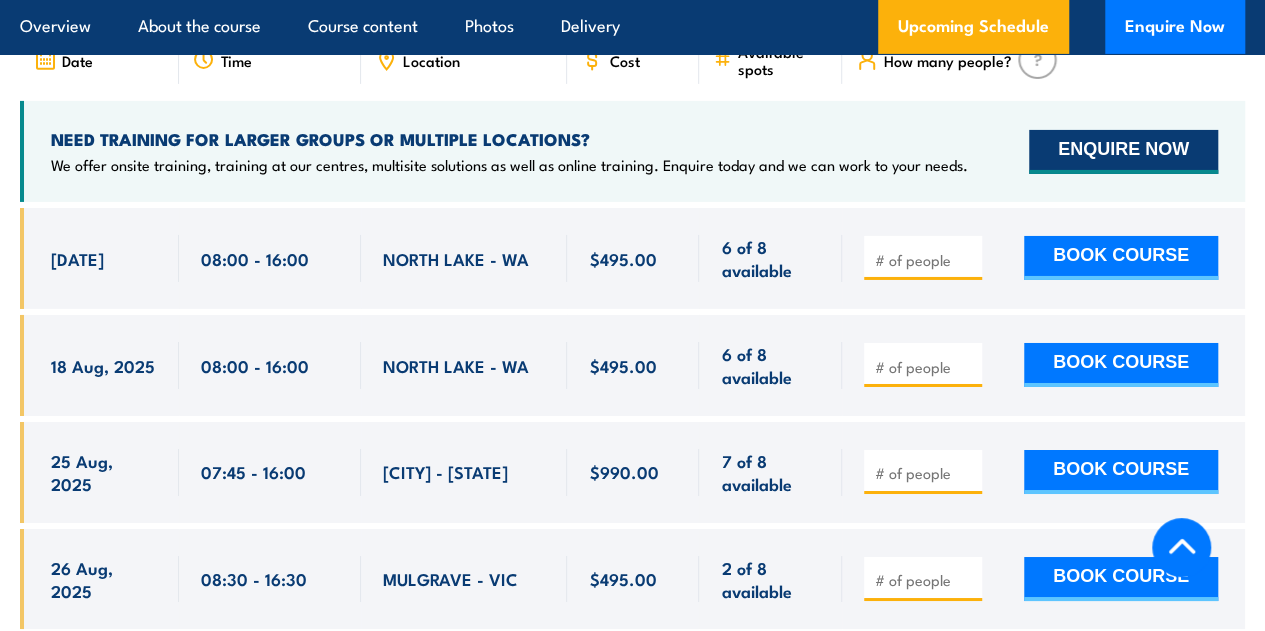 click on "ENQUIRE NOW" at bounding box center [1123, 152] 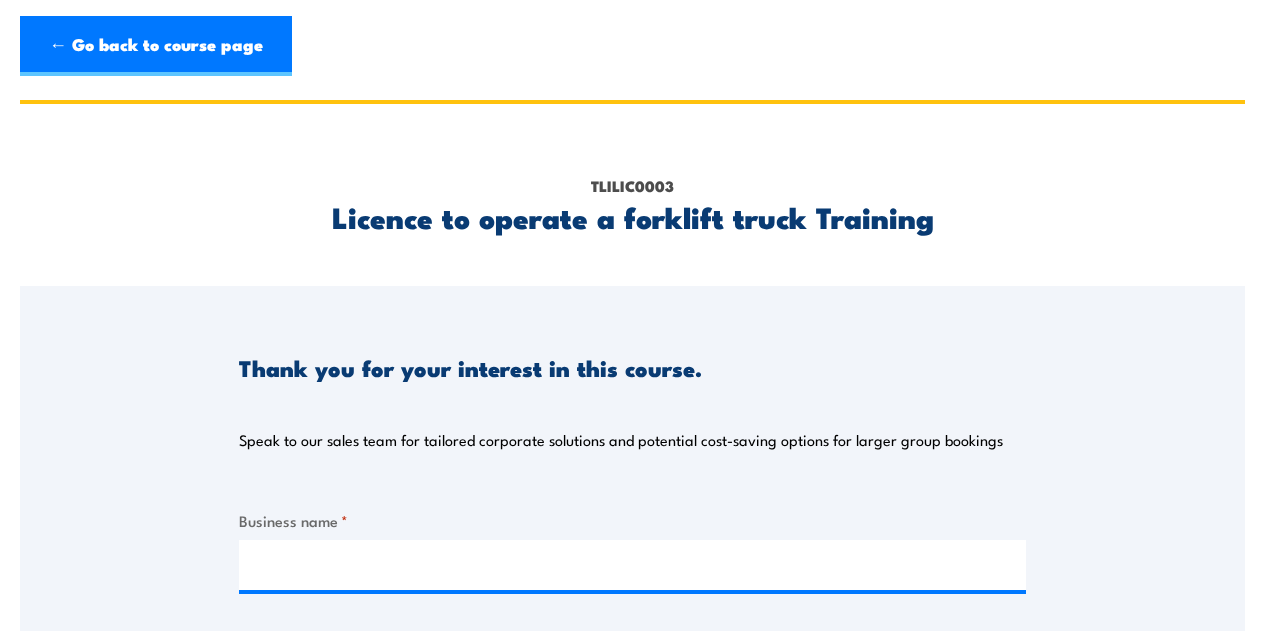 scroll, scrollTop: 0, scrollLeft: 0, axis: both 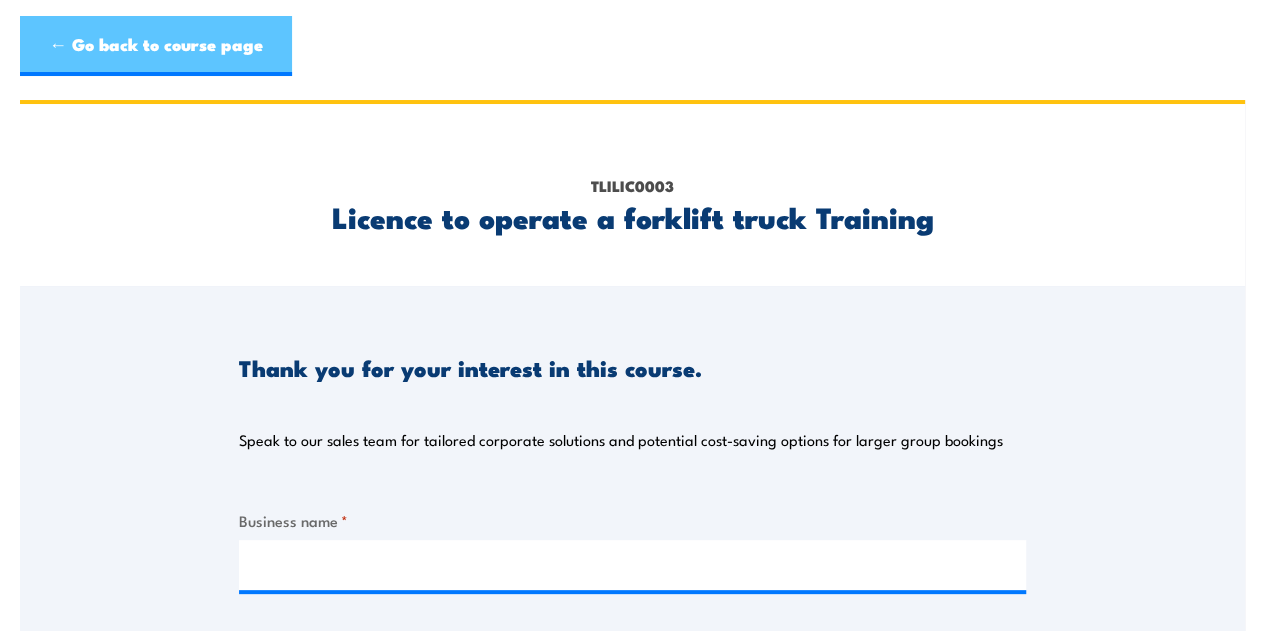 click on "← Go back to course page" at bounding box center [156, 46] 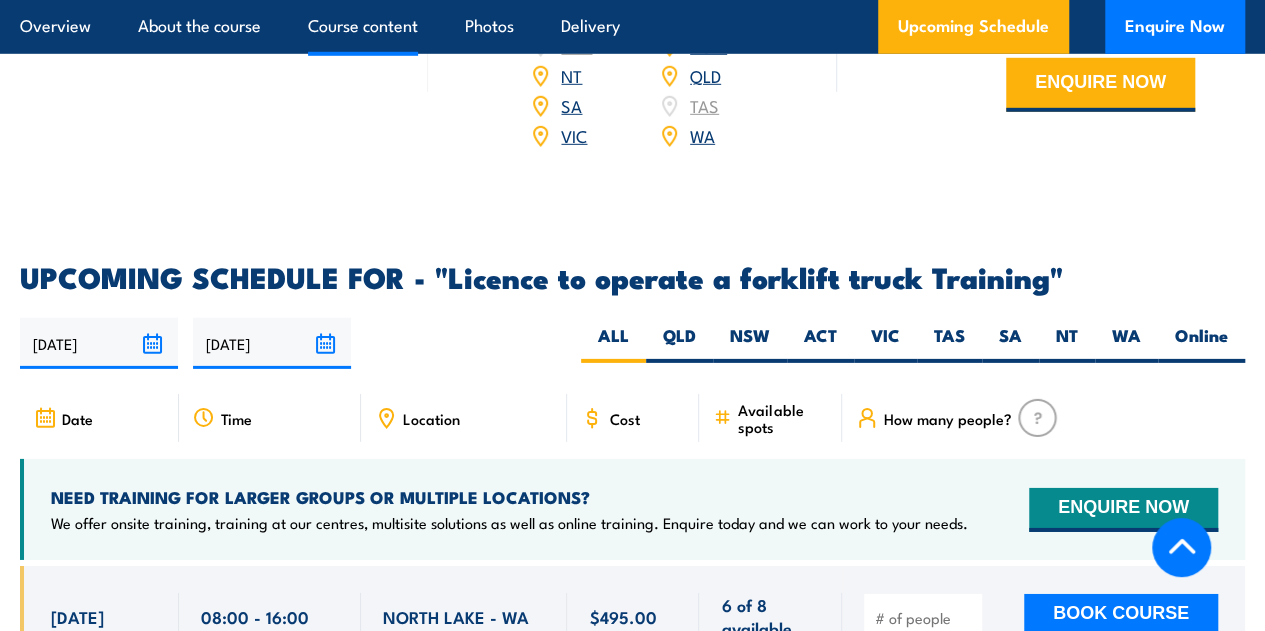 scroll, scrollTop: 0, scrollLeft: 0, axis: both 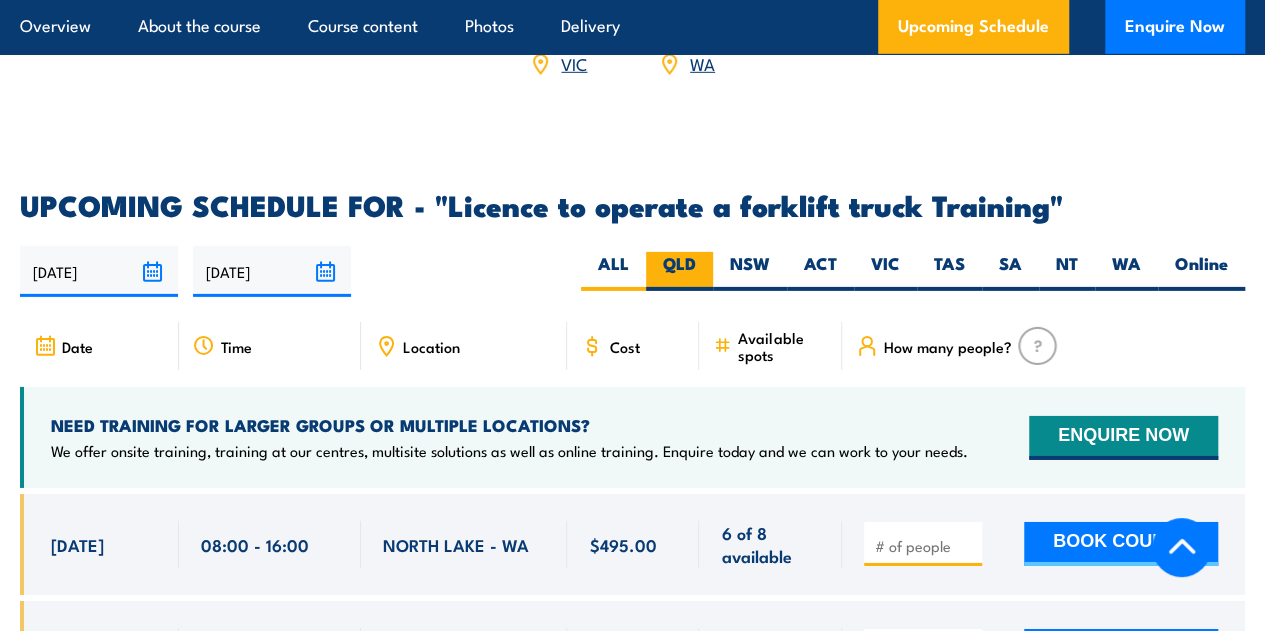 click on "QLD" at bounding box center (679, 271) 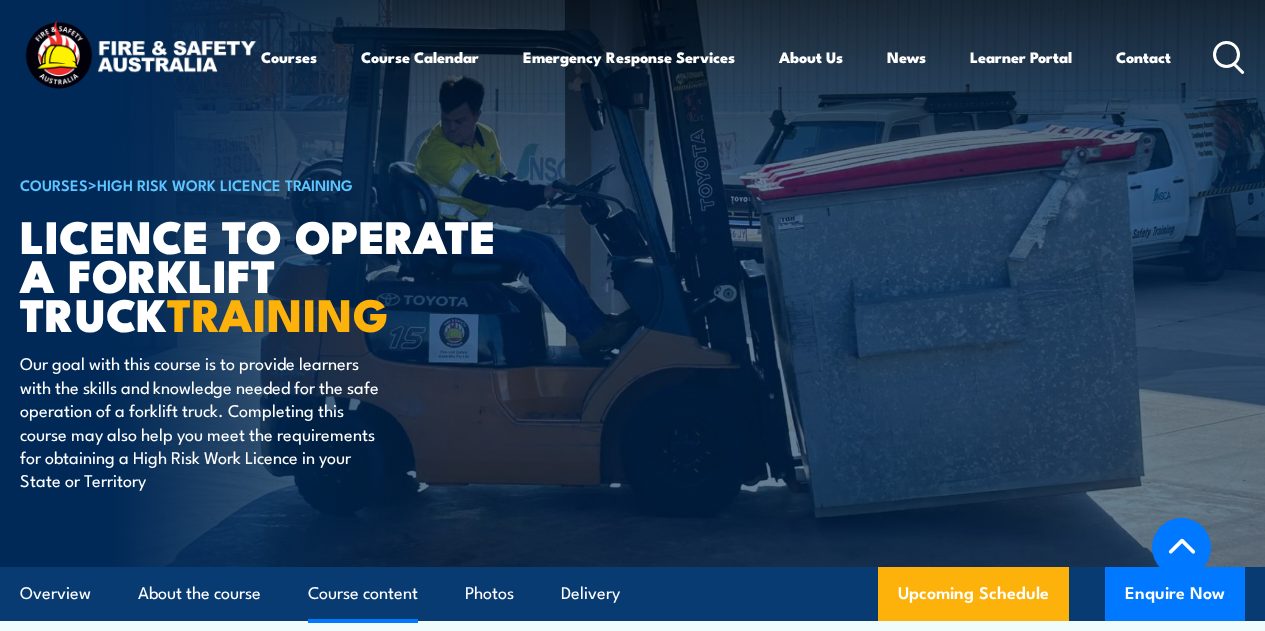 scroll, scrollTop: 2686, scrollLeft: 0, axis: vertical 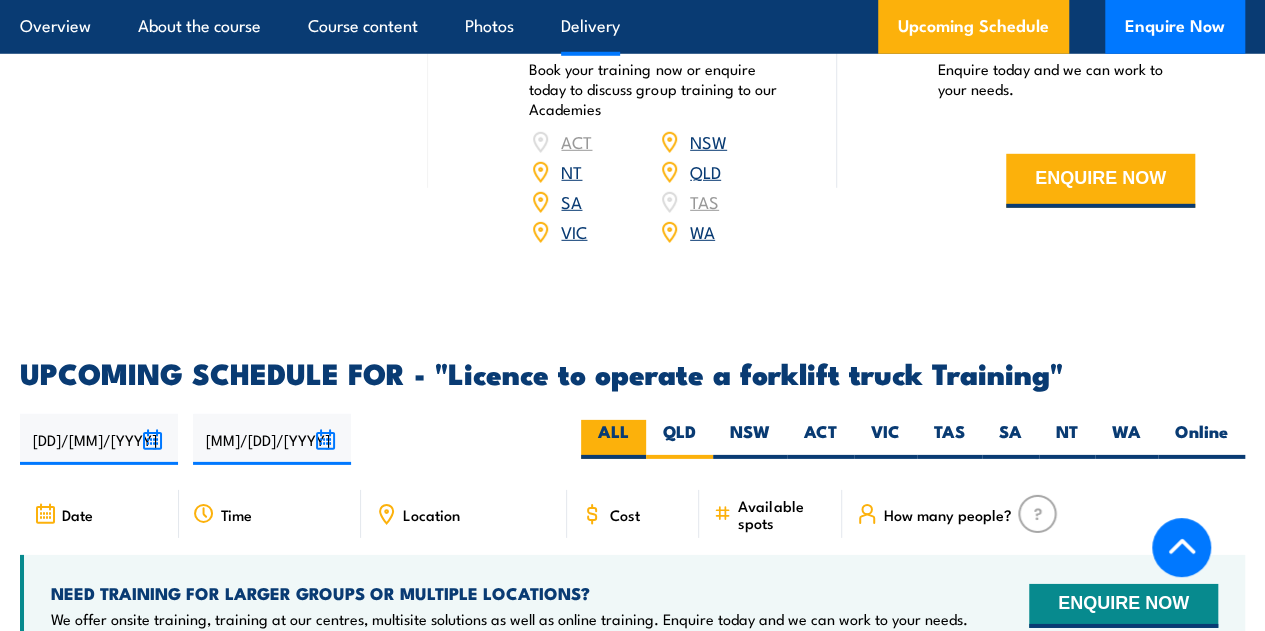 click on "ALL" at bounding box center (613, 439) 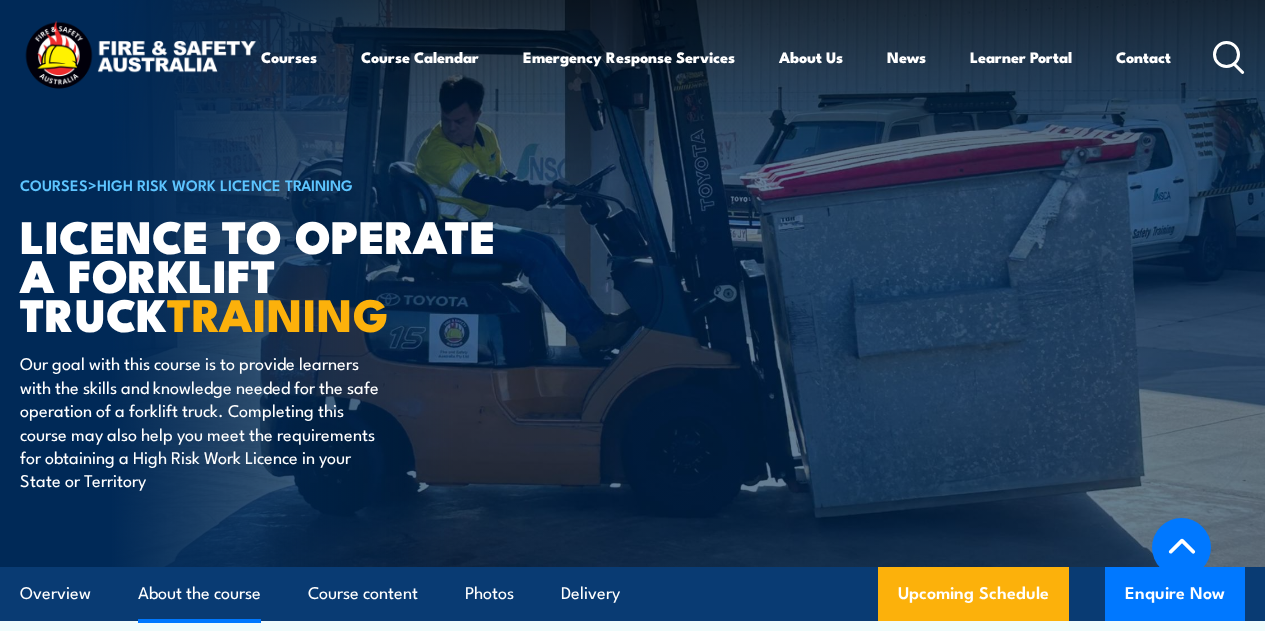 scroll, scrollTop: 2419, scrollLeft: 0, axis: vertical 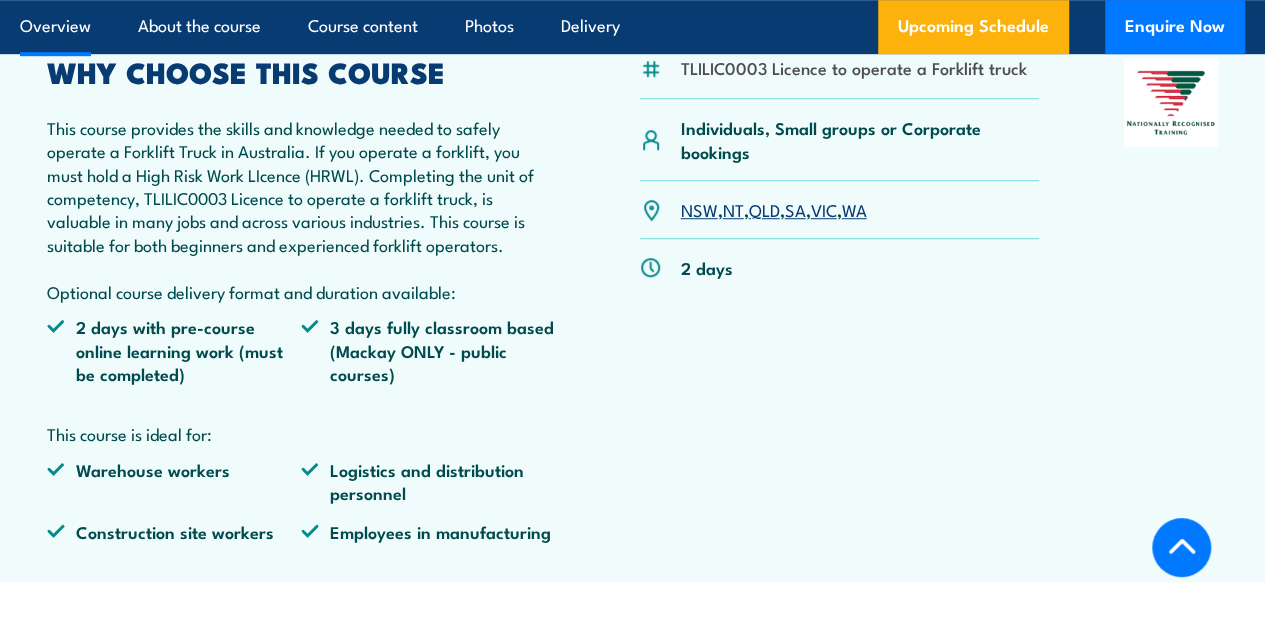 click on "This course provides the skills and knowledge needed to safely operate a Forklift Truck in Australia. If you operate a forklift, you must hold a High Risk Work LIcence (HRWL). Completing the unit of competency, TLILIC0003 Licence to operate a forklift truck, is valuable in many jobs and across various industries. This course is suitable for both beginners and experienced forklift operators.
Optional course delivery format and duration available:" at bounding box center (301, 209) 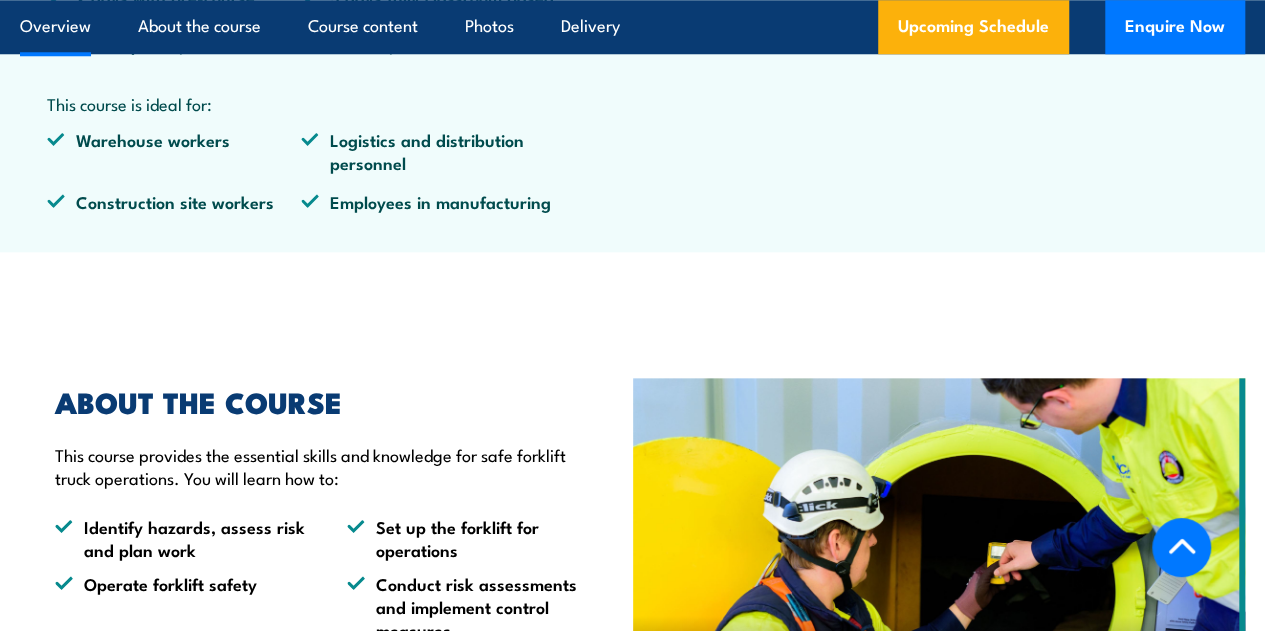 scroll, scrollTop: 1318, scrollLeft: 0, axis: vertical 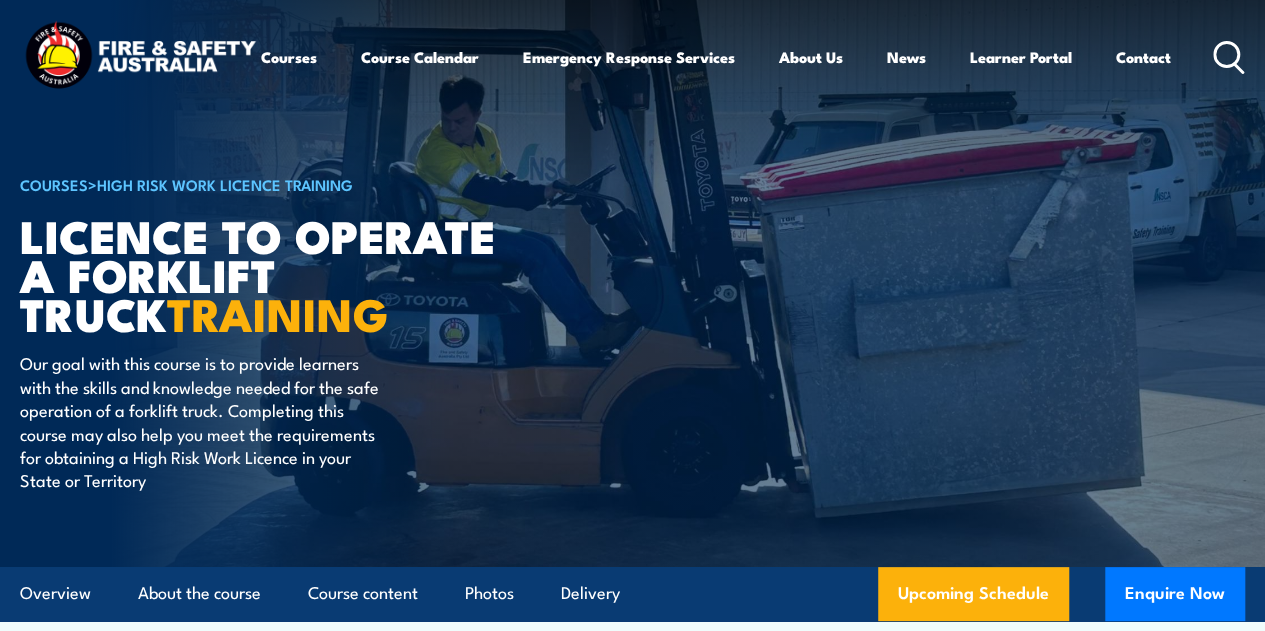 click on "Courses
Course Calendar
Emergency Response Services
Services Overview
Emergency Response Solutions
Paramedic & Medical Solutions
Industrial Security Solutions
Emergency Response Vehicles
Safety Advisers
About Us
About FSA
Our promise
Careers
News
Learner Portal
Contact
Home
Course Finder
All Courses
Aviation Safety Training Courses
Confined Space Courses
Electricity Supply Industry (ESI) Courses
Emergency Response Training & Rescue Courses
Fire Safety Training Courses
First Aid Training Courses
Global Wind Organisation (GWO) Courses
HAZMAT Courses
Health & Safety Representative Courses HSR Training
Height Safety & Rescue Courses
High Risk Work Licence Courses
Safety Courses" at bounding box center (632, 57) 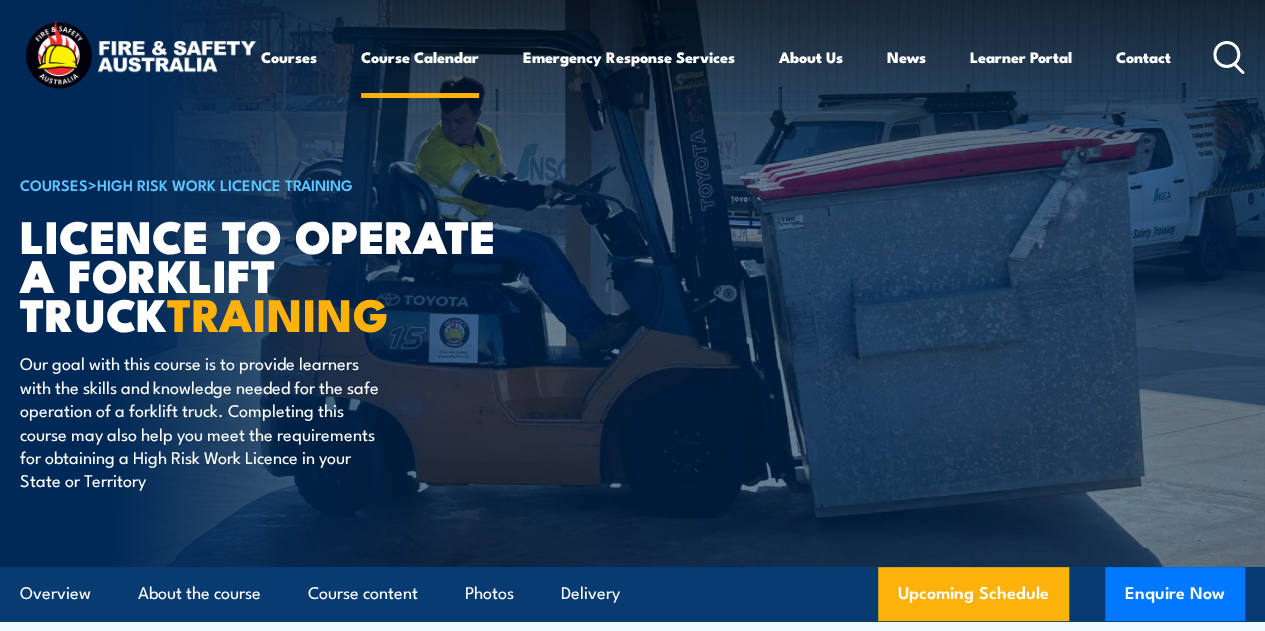 click on "Course Calendar" at bounding box center [420, 57] 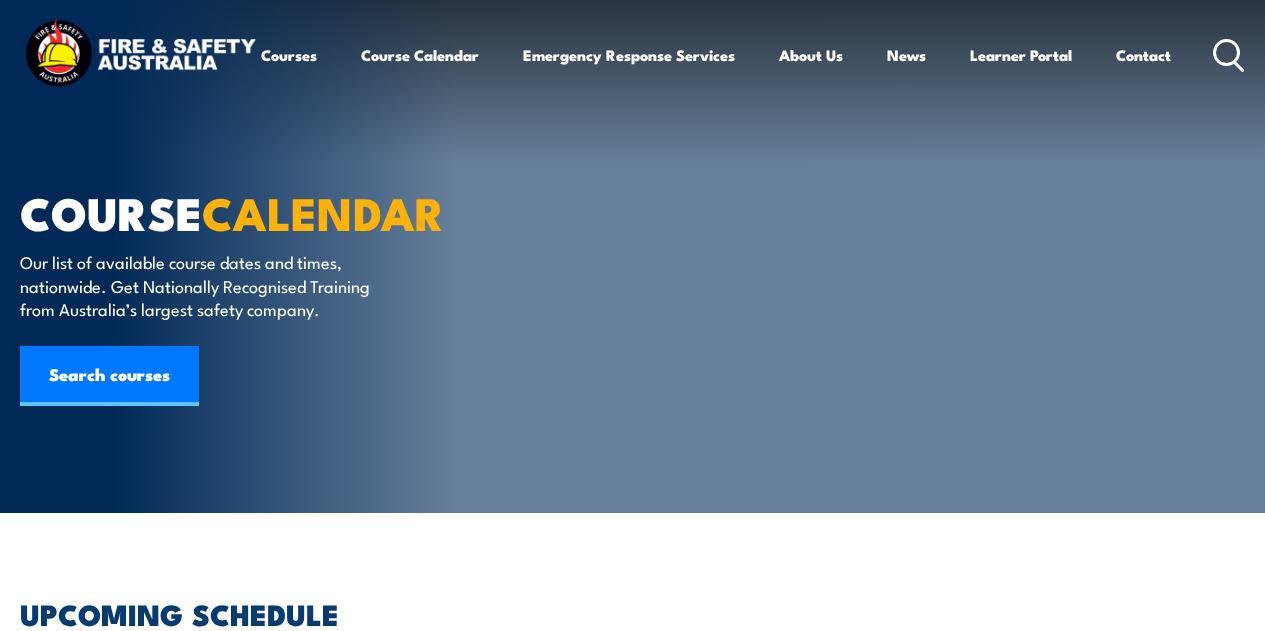 scroll, scrollTop: 0, scrollLeft: 0, axis: both 